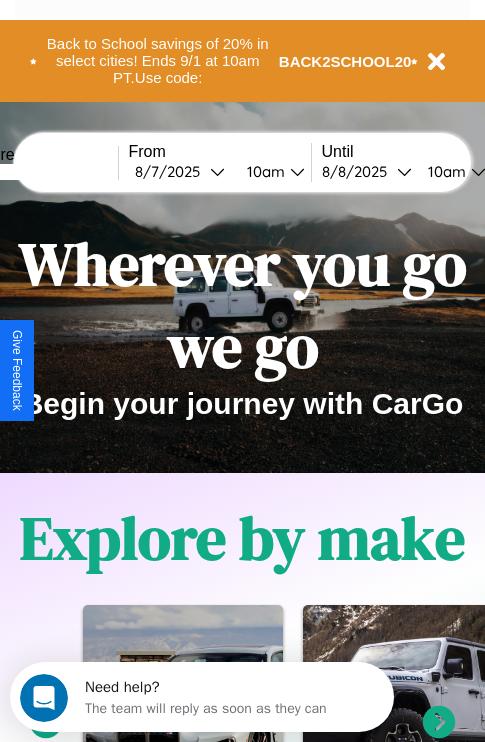 scroll, scrollTop: 0, scrollLeft: 0, axis: both 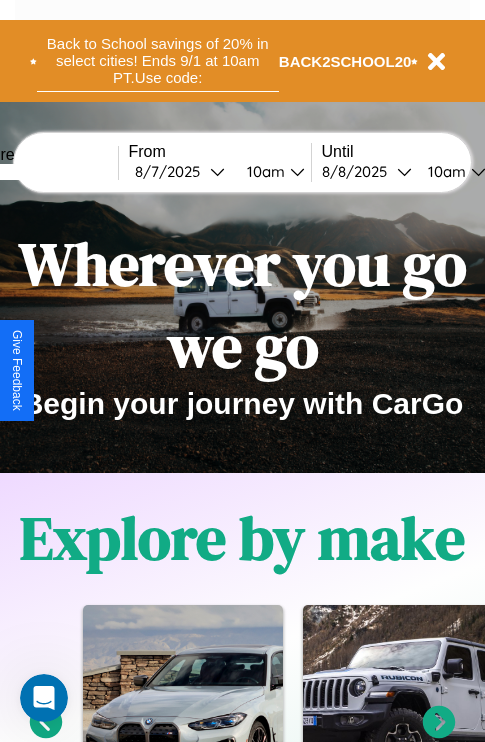 click on "Back to School savings of 20% in select cities! Ends 9/1 at 10am PT.  Use code:" at bounding box center [158, 61] 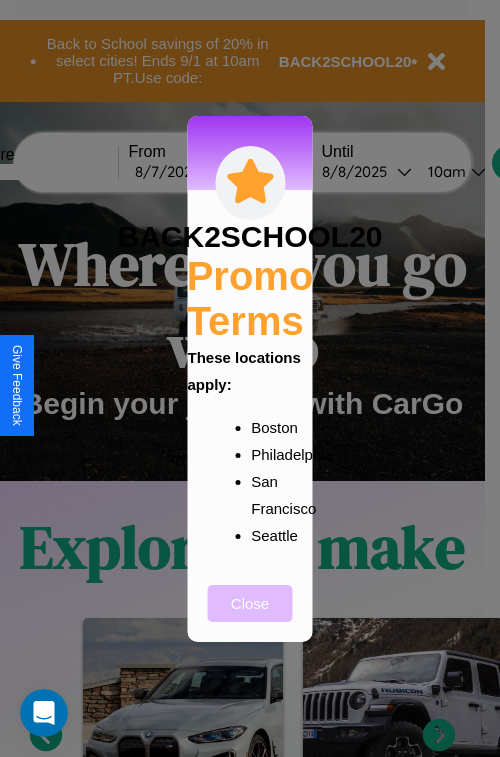 click on "Close" at bounding box center [250, 603] 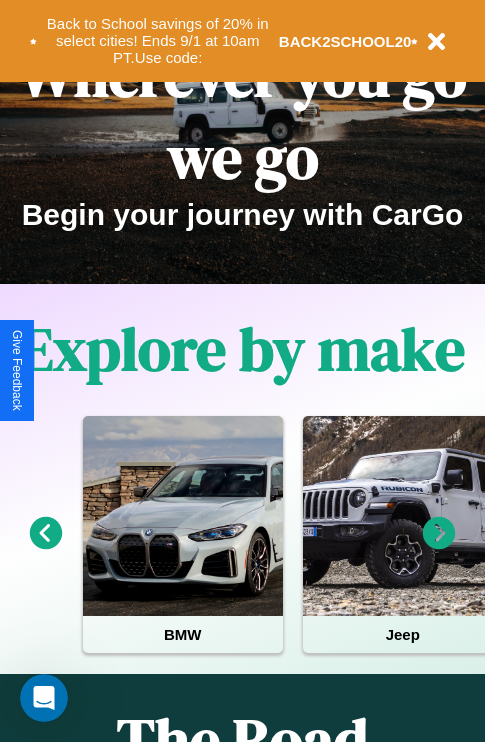 scroll, scrollTop: 0, scrollLeft: 0, axis: both 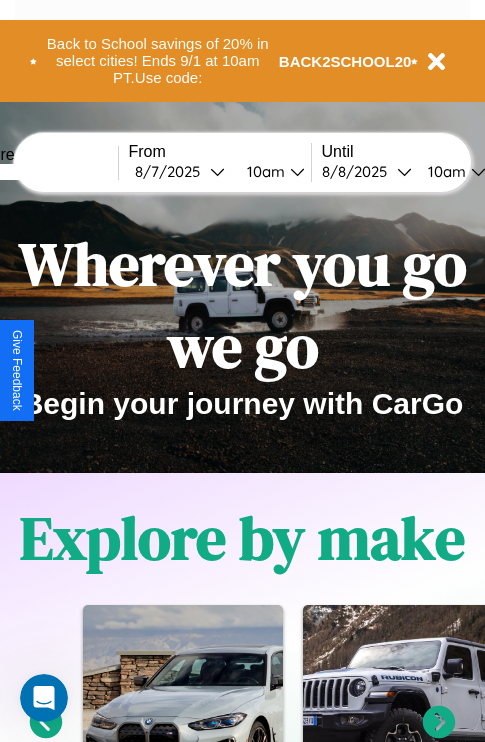 click at bounding box center [43, 172] 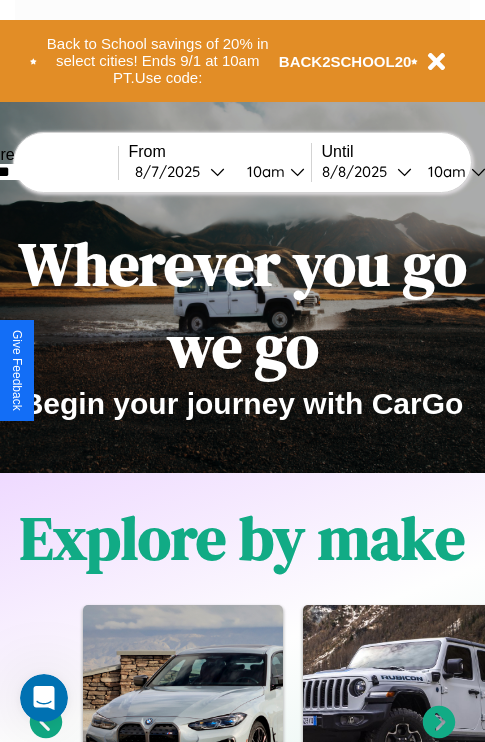 type on "*******" 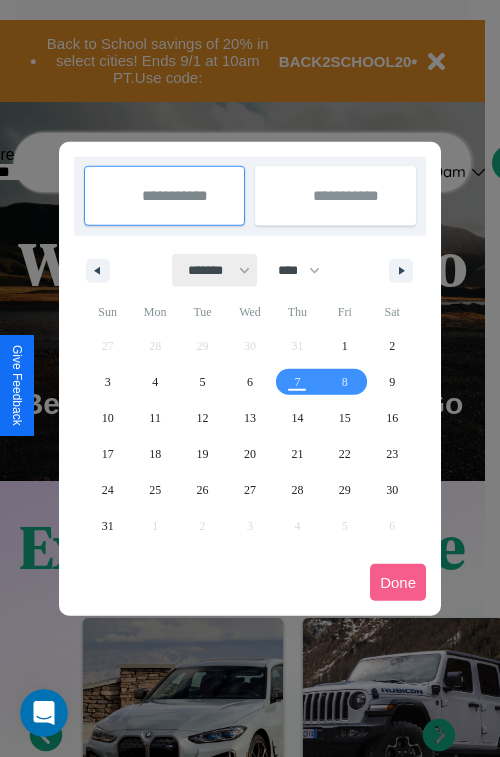 click on "******* ******** ***** ***** *** **** **** ****** ********* ******* ******** ********" at bounding box center [215, 270] 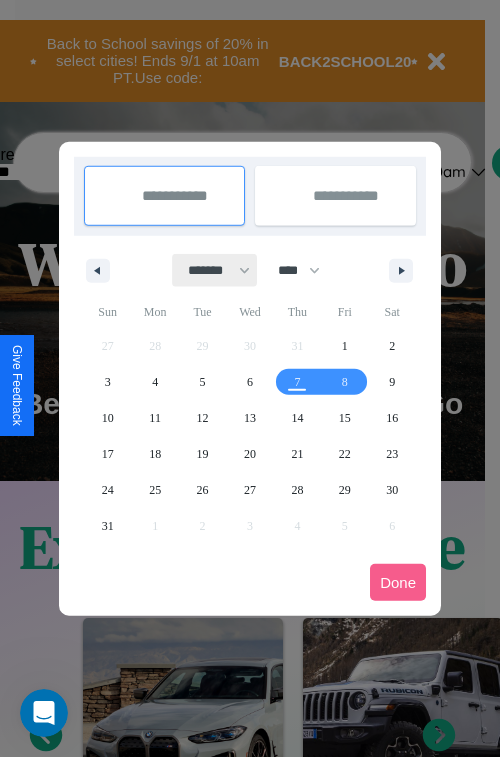 select on "**" 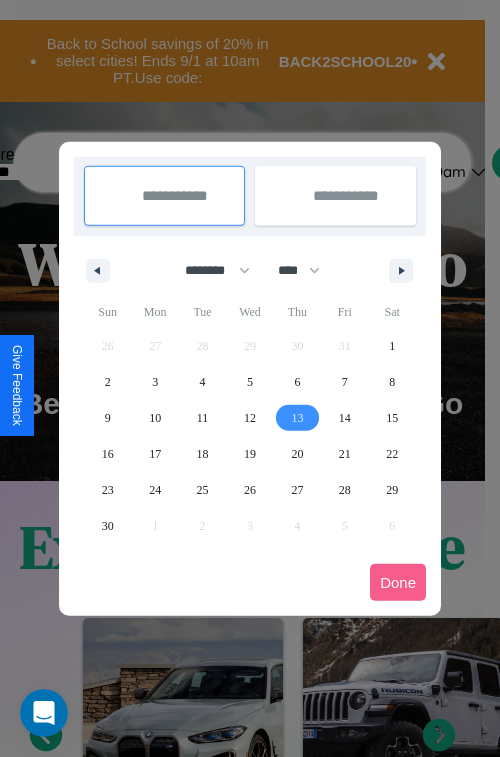 click on "13" at bounding box center (297, 418) 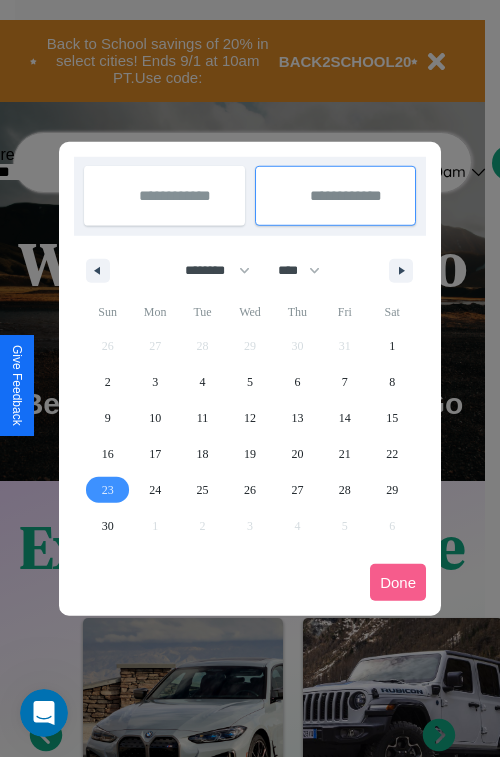 click on "23" at bounding box center [108, 490] 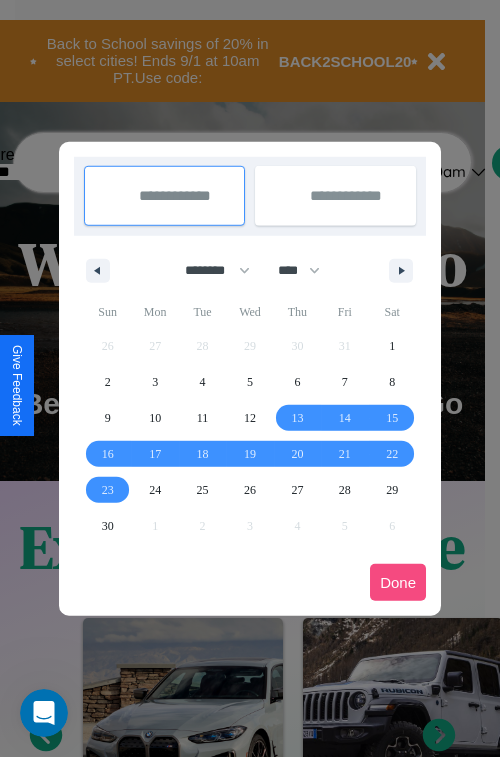 click on "Done" at bounding box center [398, 582] 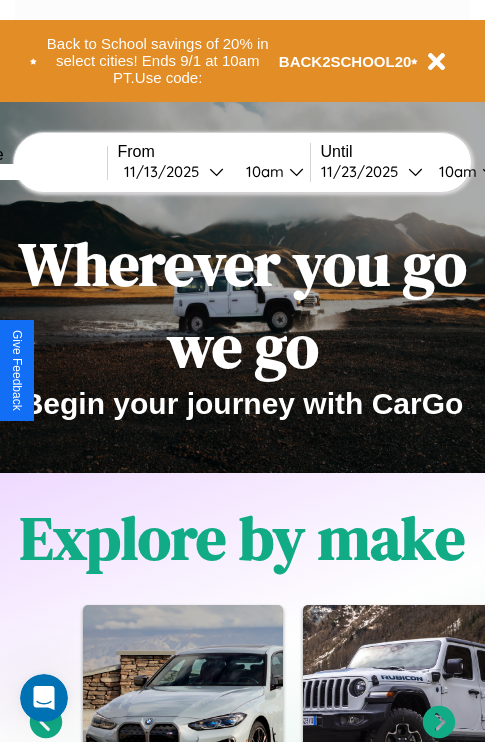 scroll, scrollTop: 0, scrollLeft: 78, axis: horizontal 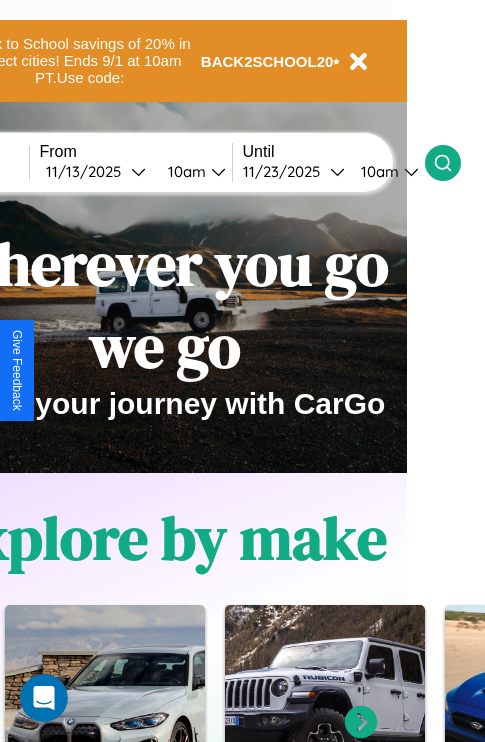 click 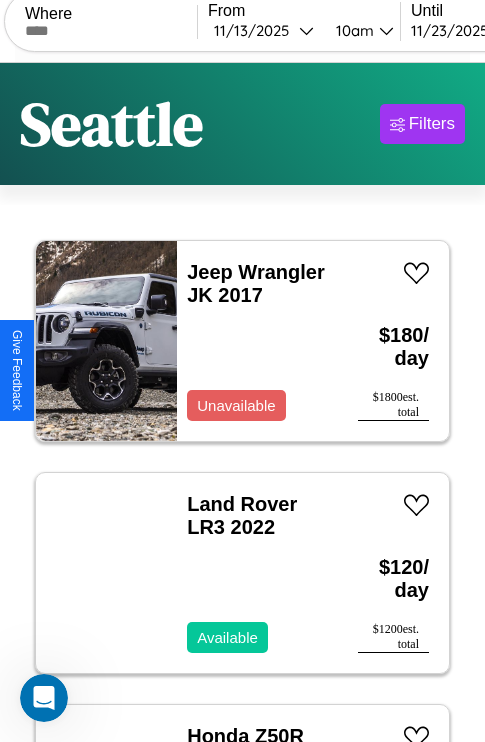 scroll, scrollTop: 95, scrollLeft: 0, axis: vertical 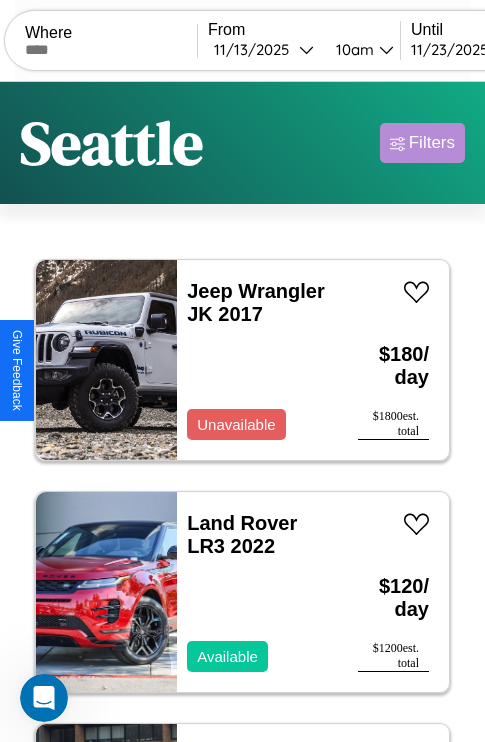 click on "Filters" at bounding box center (432, 143) 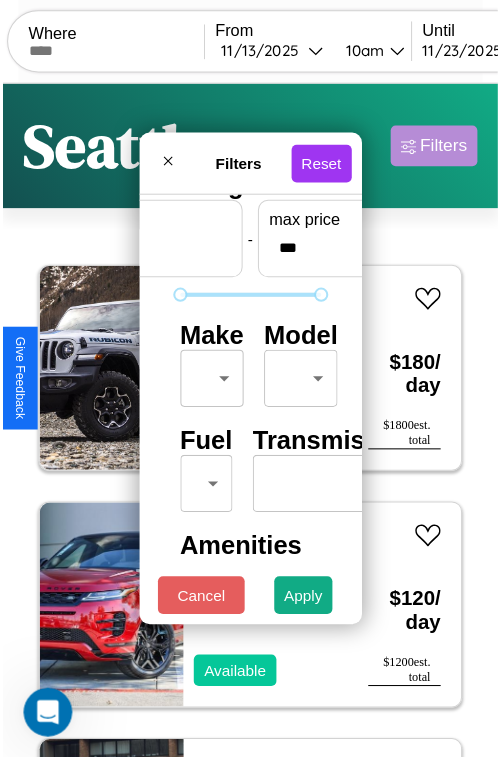 scroll, scrollTop: 59, scrollLeft: 0, axis: vertical 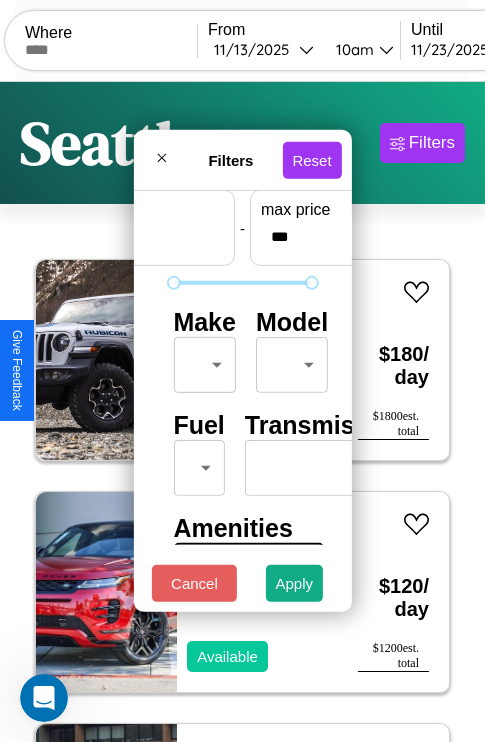 click on "CarGo Where From 11 / 13 / 2025 10am Until 11 / 23 / 2025 10am Become a Host Login Sign Up Seattle Filters 53  cars in this area These cars can be picked up in this city. Jeep   Wrangler JK   2017 Unavailable $ 180  / day $ 1800  est. total Land Rover   LR3   2022 Available $ 120  / day $ 1200  est. total Honda   Z50R   2016 Available $ 200  / day $ 2000  est. total Buick   Allure   2014 Available $ 100  / day $ 1000  est. total Hyundai   Veloster N   2023 Available $ 150  / day $ 1500  est. total Volkswagen   Atlas   2018 Available $ 130  / day $ 1300  est. total Buick   Skyhawk   2021 Available $ 60  / day $ 600  est. total Maserati   Spyder   2022 Available $ 90  / day $ 900  est. total Dodge   Durango   2023 Available $ 120  / day $ 1200  est. total Jaguar   XK   2014 Unavailable $ 200  / day $ 2000  est. total Mazda   CX-70   2014 Available $ 100  / day $ 1000  est. total Land Rover   LR3   2023 Available $ 170  / day $ 1700  est. total Lincoln   Mark LT   2016 Available $ 140  / day $ 1400  est. total" at bounding box center [242, 412] 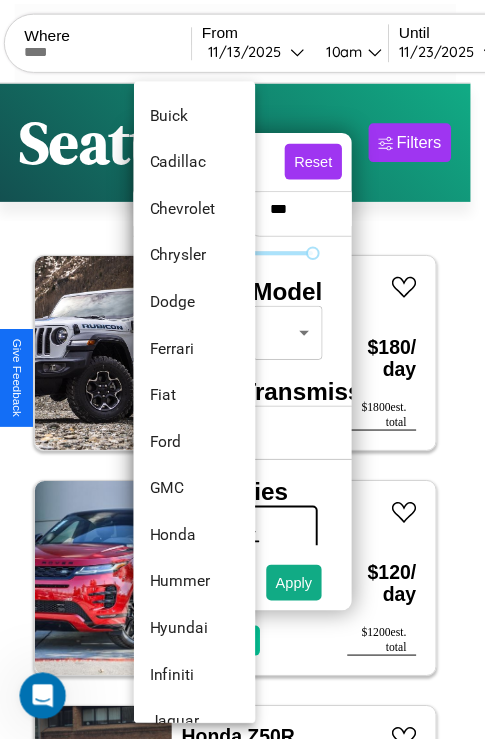 scroll, scrollTop: 422, scrollLeft: 0, axis: vertical 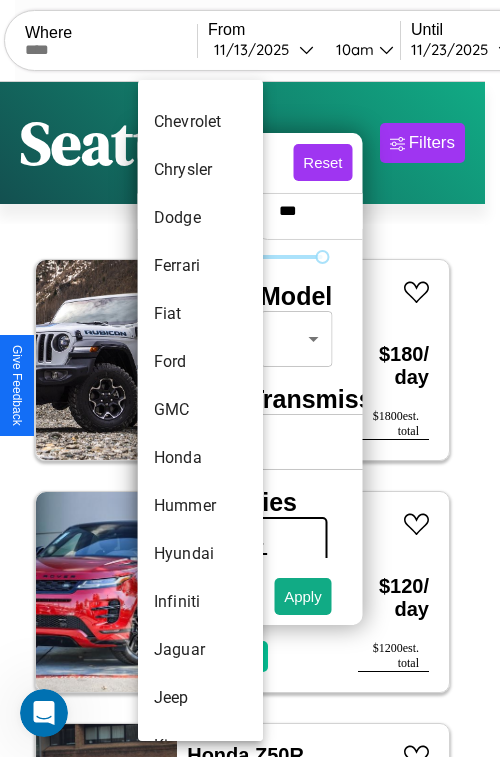 click on "GMC" at bounding box center [200, 410] 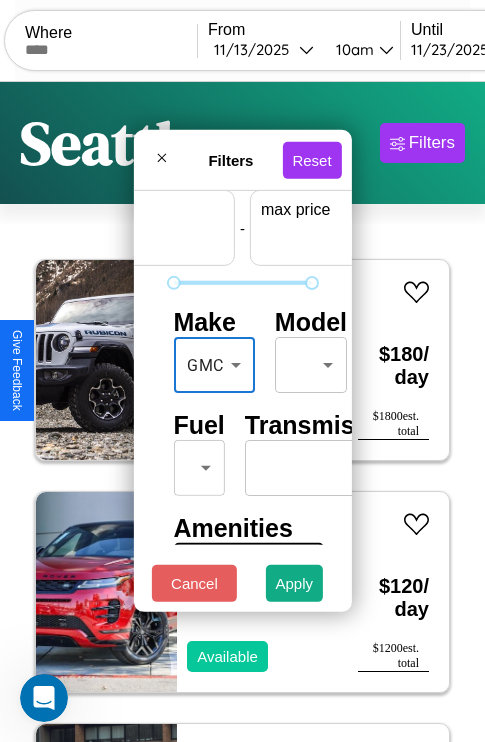 scroll, scrollTop: 59, scrollLeft: 124, axis: both 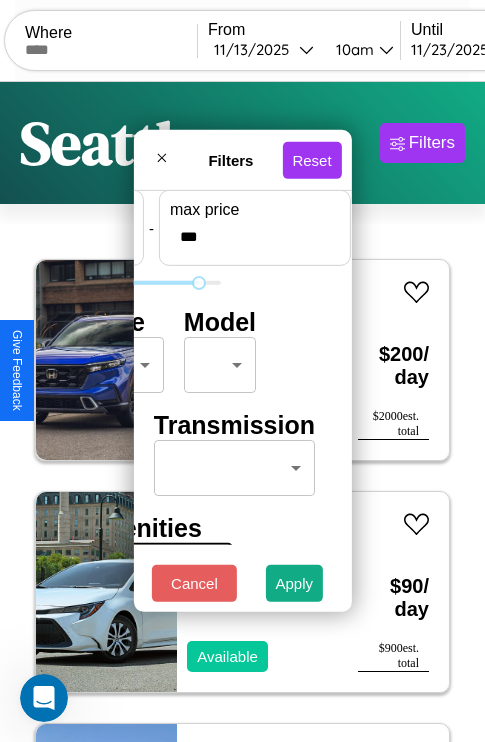 type on "***" 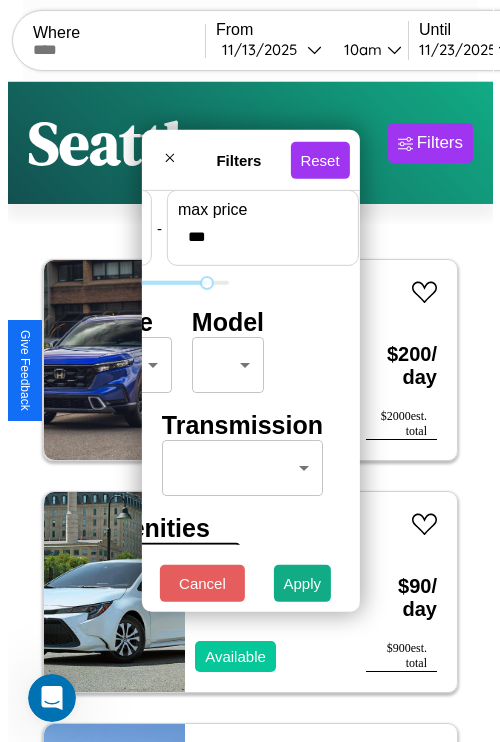 scroll, scrollTop: 59, scrollLeft: 0, axis: vertical 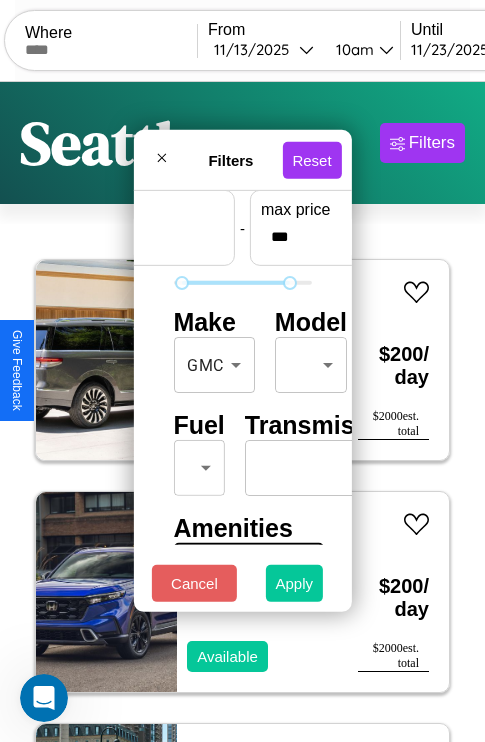 type on "**" 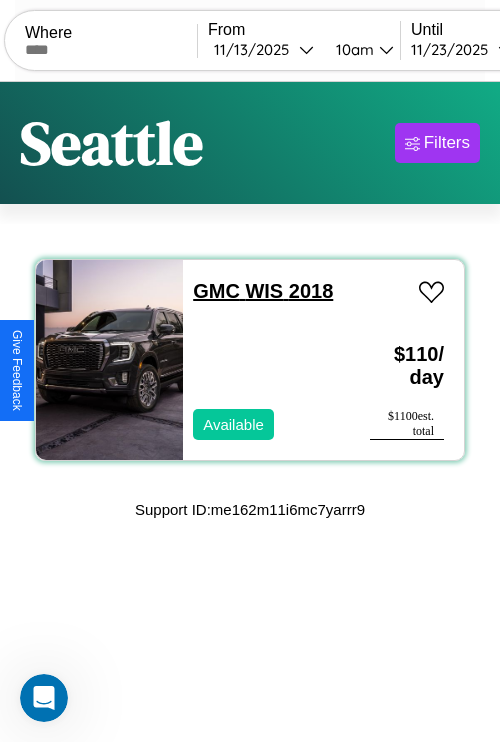 click on "GMC   WIS   2018" at bounding box center [263, 291] 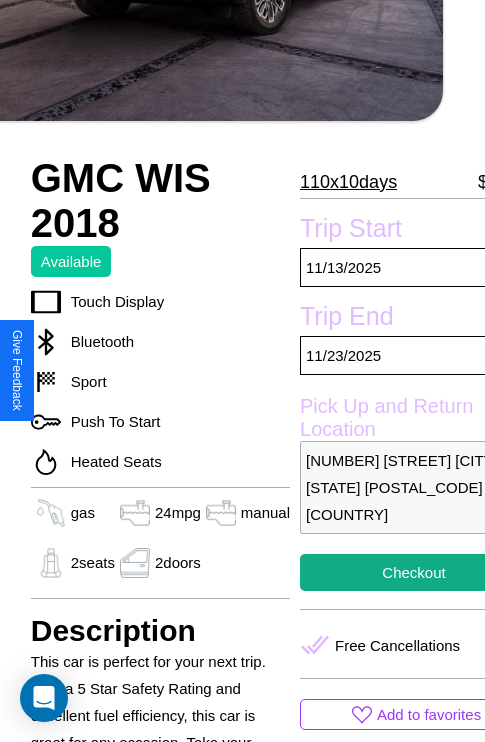 scroll, scrollTop: 525, scrollLeft: 68, axis: both 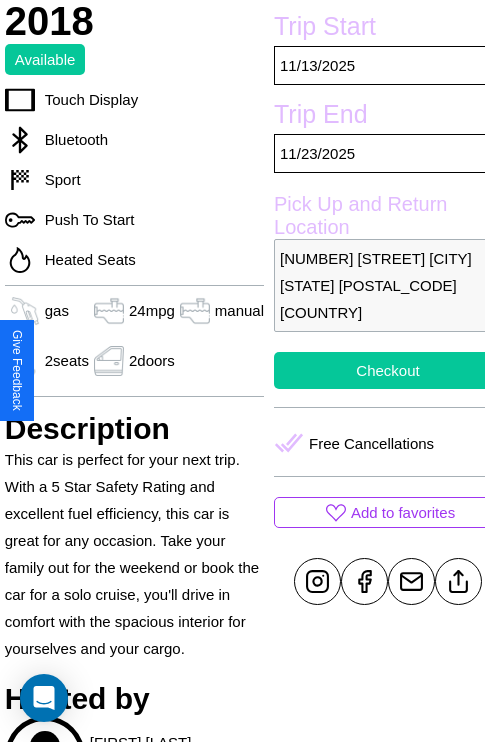 click on "Checkout" at bounding box center (388, 370) 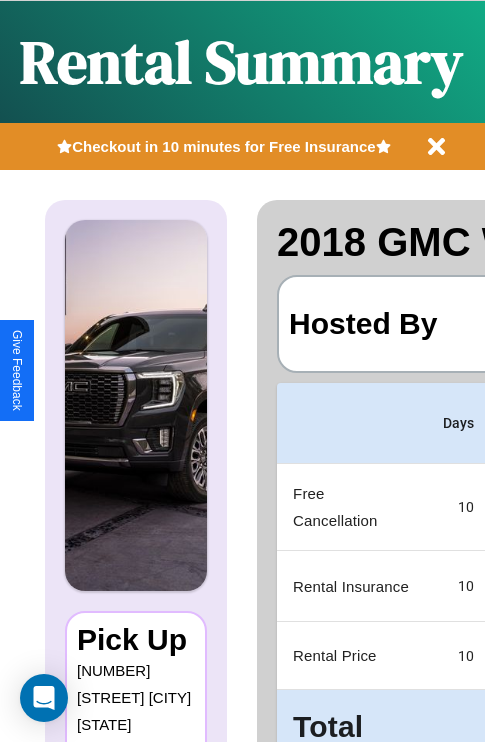 scroll, scrollTop: 0, scrollLeft: 387, axis: horizontal 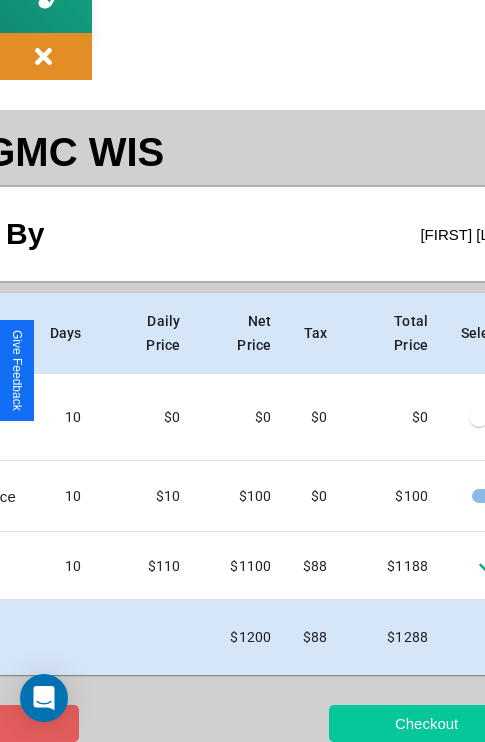 click on "Checkout" at bounding box center [426, 723] 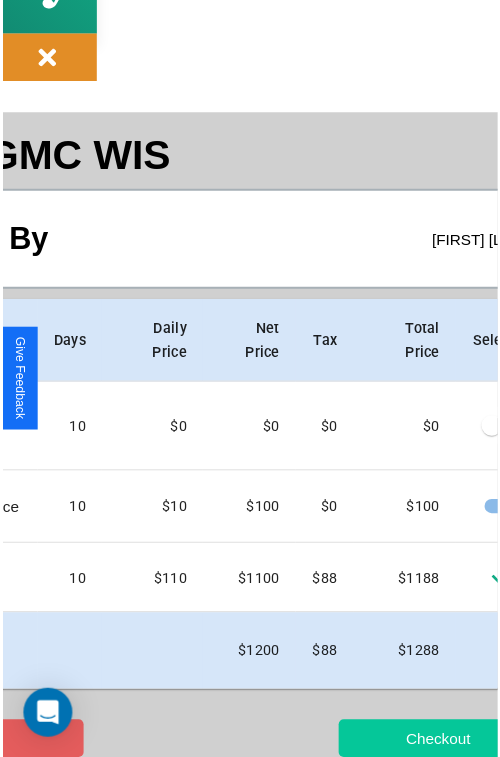 scroll, scrollTop: 0, scrollLeft: 0, axis: both 